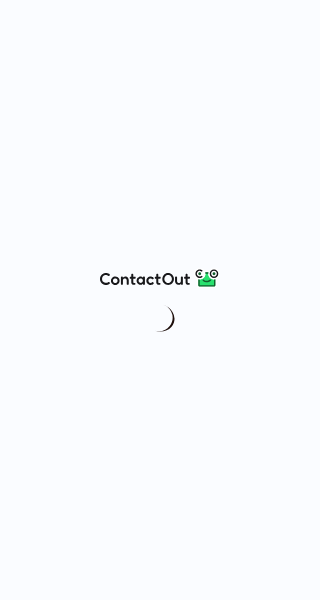 scroll, scrollTop: 0, scrollLeft: 0, axis: both 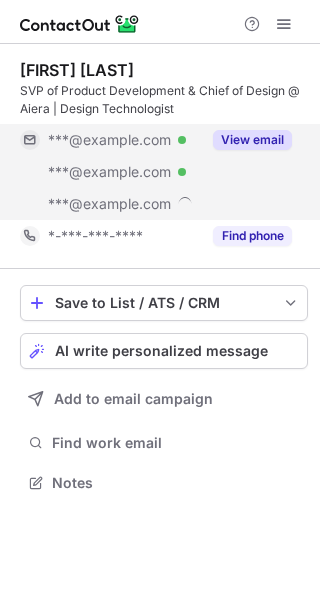 click on "View email" at bounding box center [252, 140] 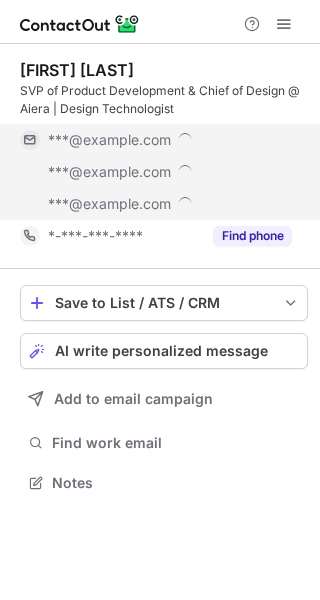 scroll, scrollTop: 10, scrollLeft: 10, axis: both 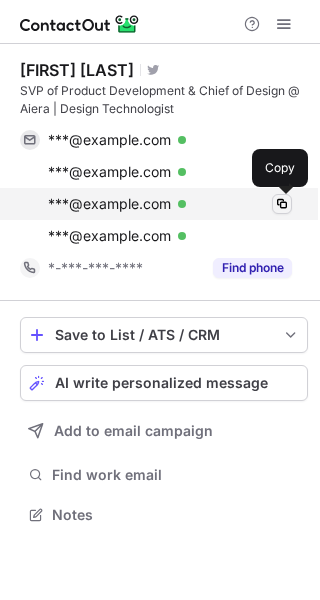 click at bounding box center [282, 204] 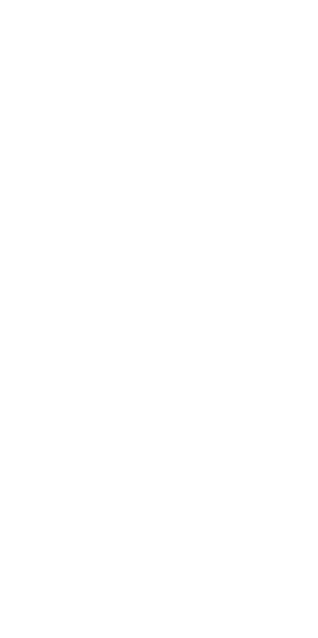 scroll, scrollTop: 0, scrollLeft: 0, axis: both 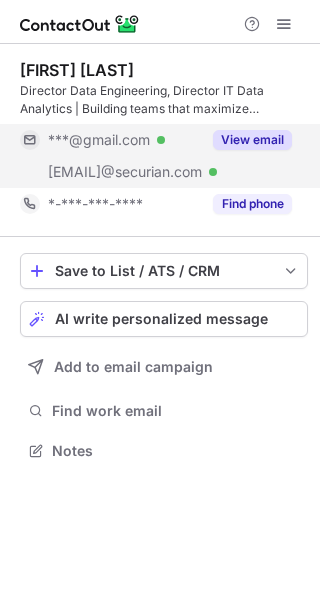click on "View email" at bounding box center (252, 140) 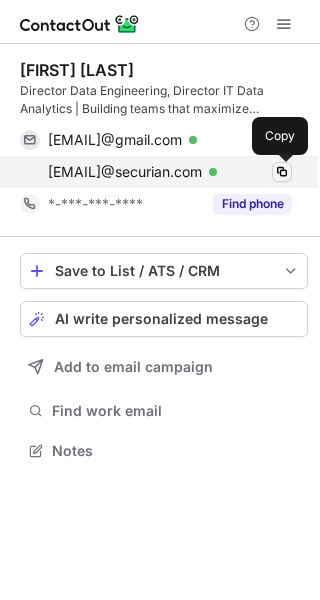 click at bounding box center [282, 172] 